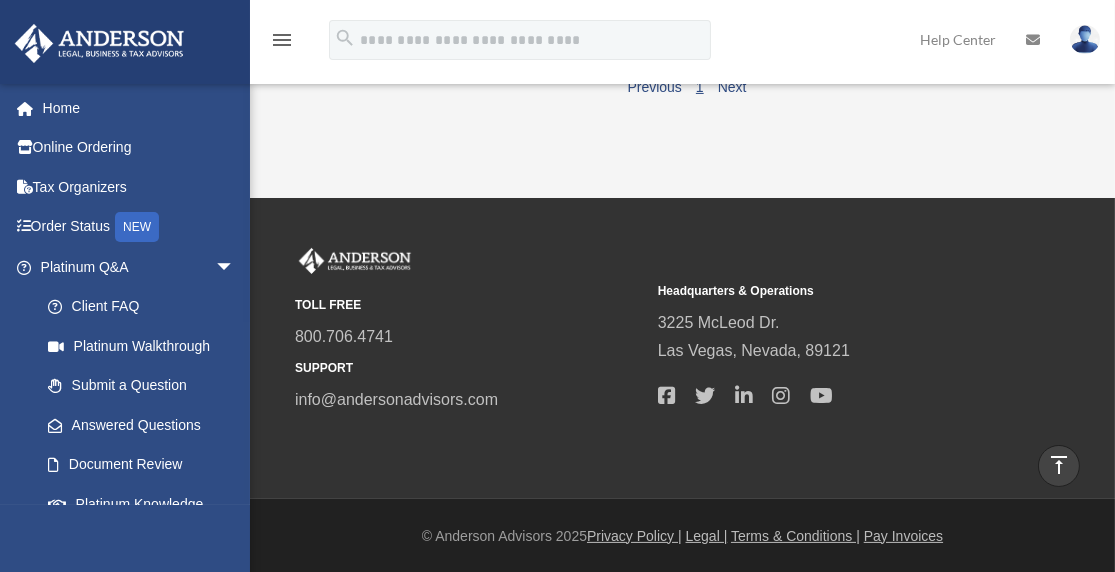scroll, scrollTop: 0, scrollLeft: 0, axis: both 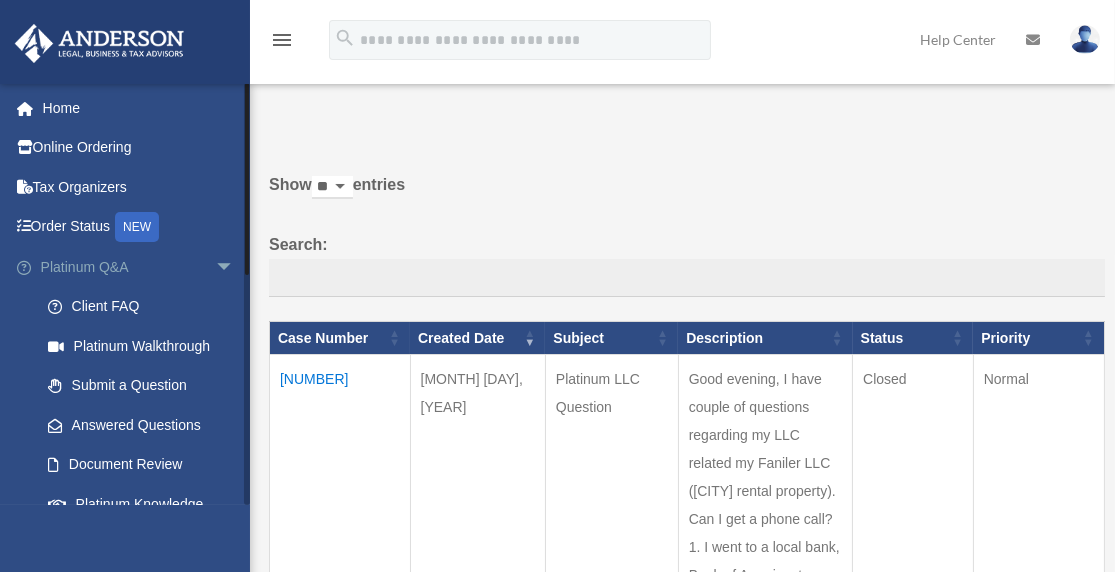 click on "Platinum Q&A arrow_drop_down" at bounding box center (139, 267) 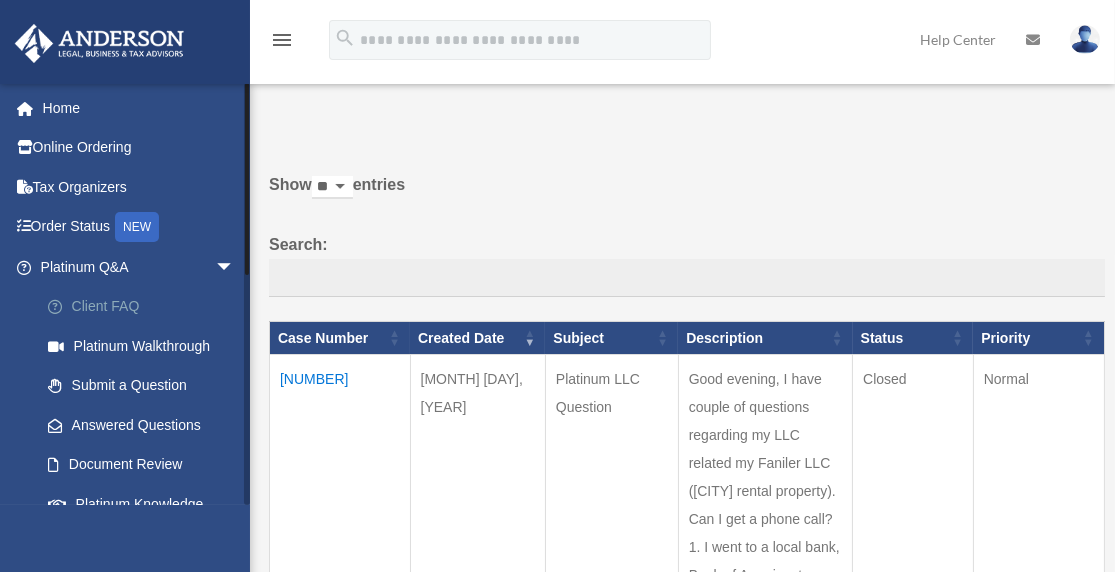 click on "Client FAQ" at bounding box center (146, 307) 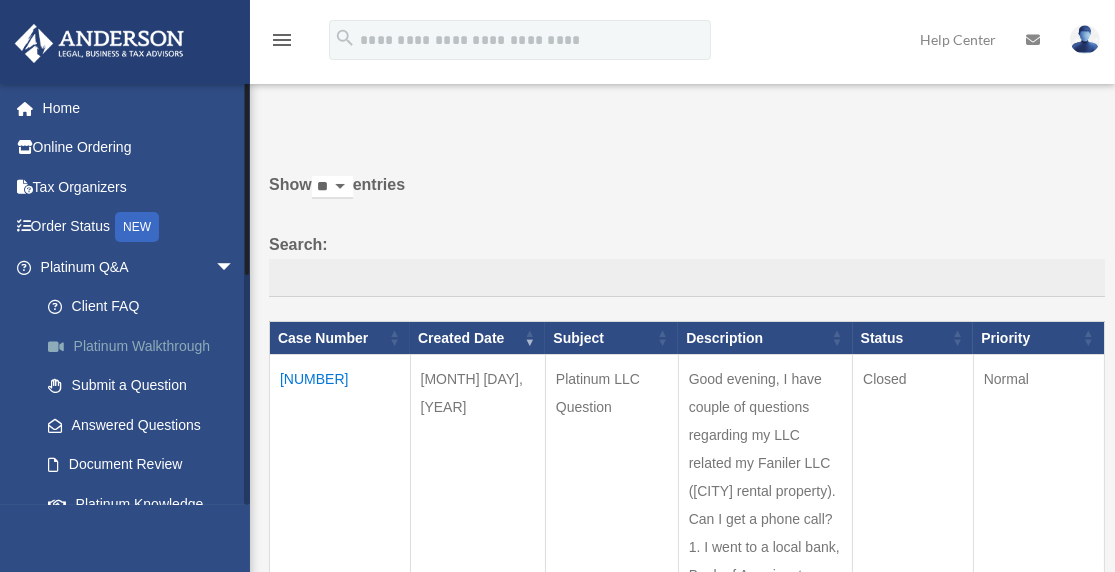 click on "Platinum Walkthrough" at bounding box center (146, 346) 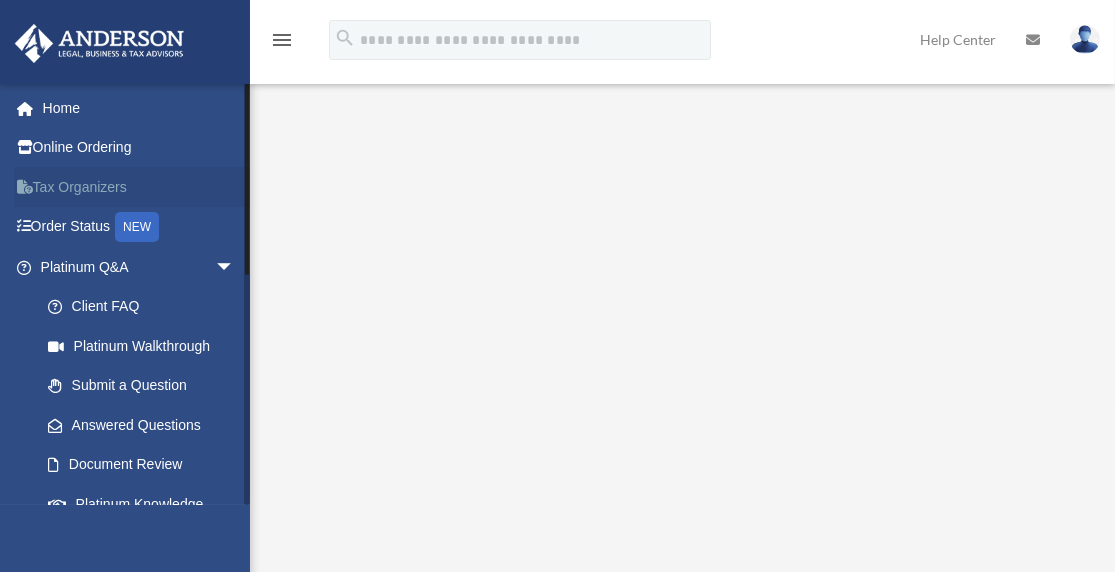 scroll, scrollTop: 0, scrollLeft: 0, axis: both 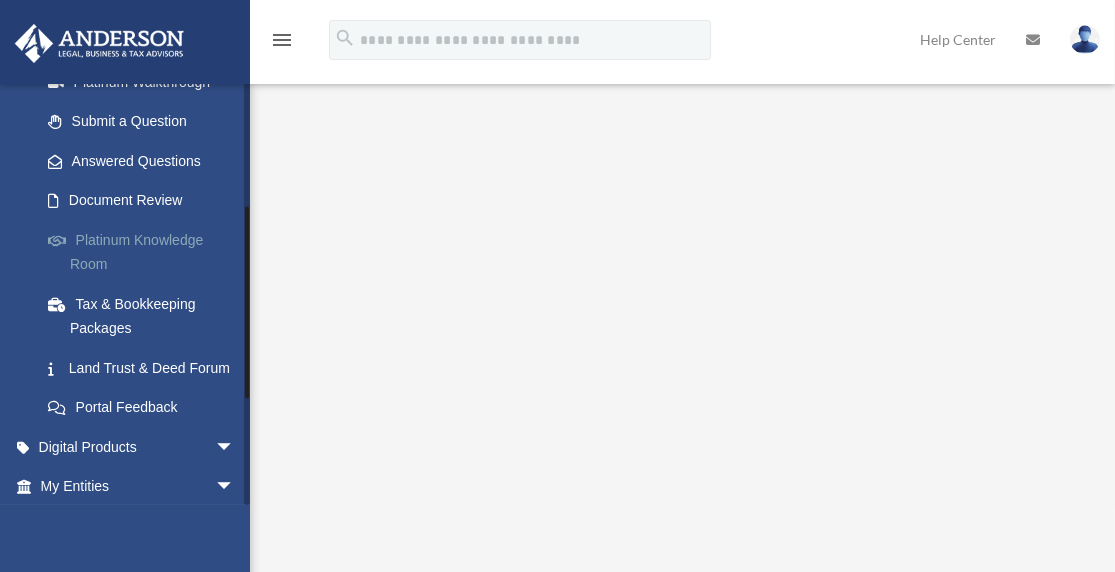 click on "Platinum Knowledge Room" at bounding box center [146, 252] 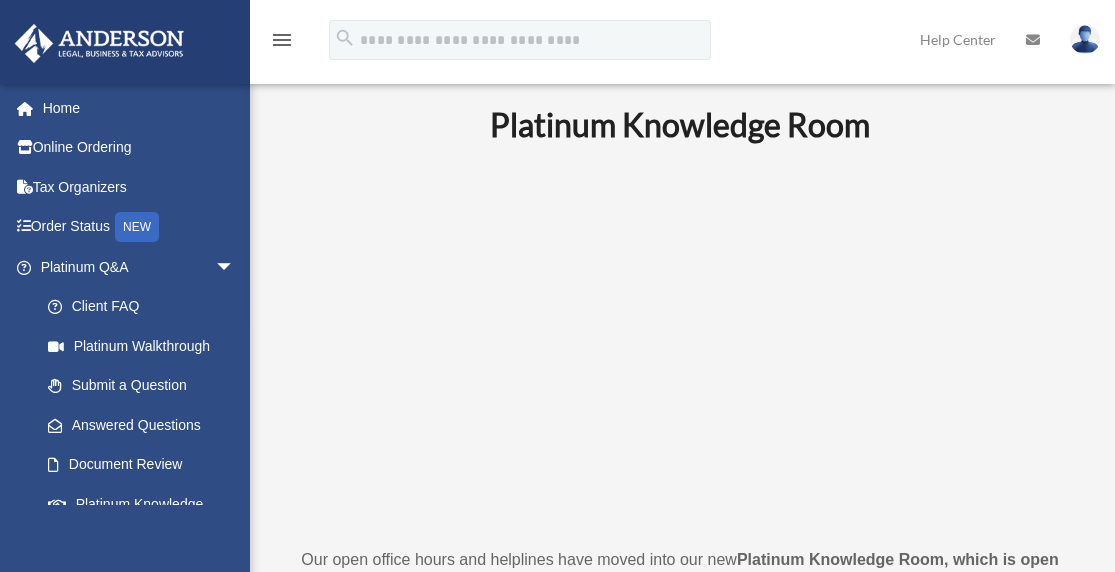 scroll, scrollTop: 0, scrollLeft: 0, axis: both 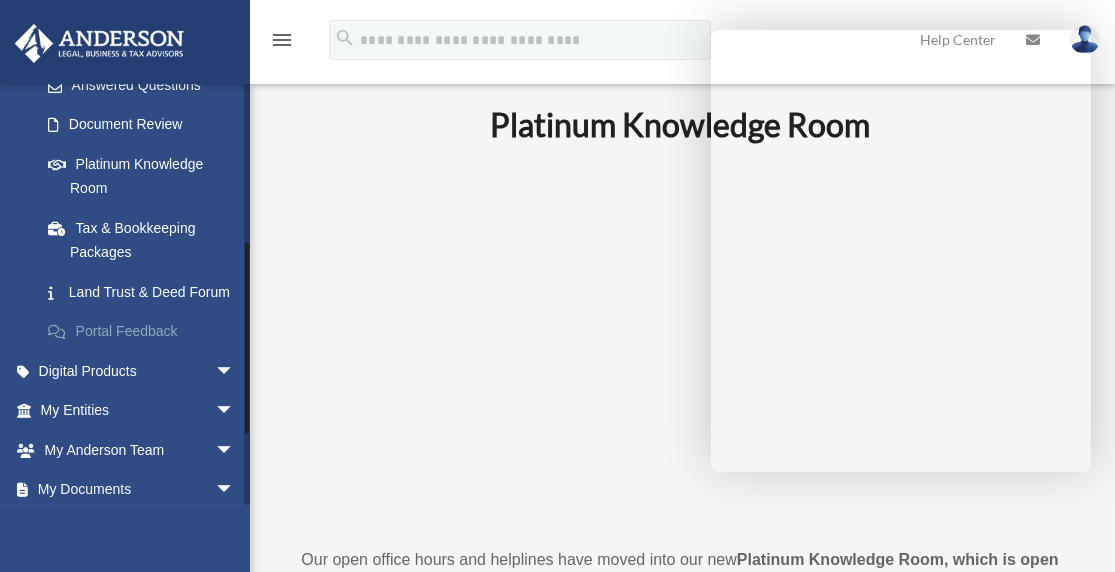 drag, startPoint x: 136, startPoint y: 367, endPoint x: 150, endPoint y: 369, distance: 14.142136 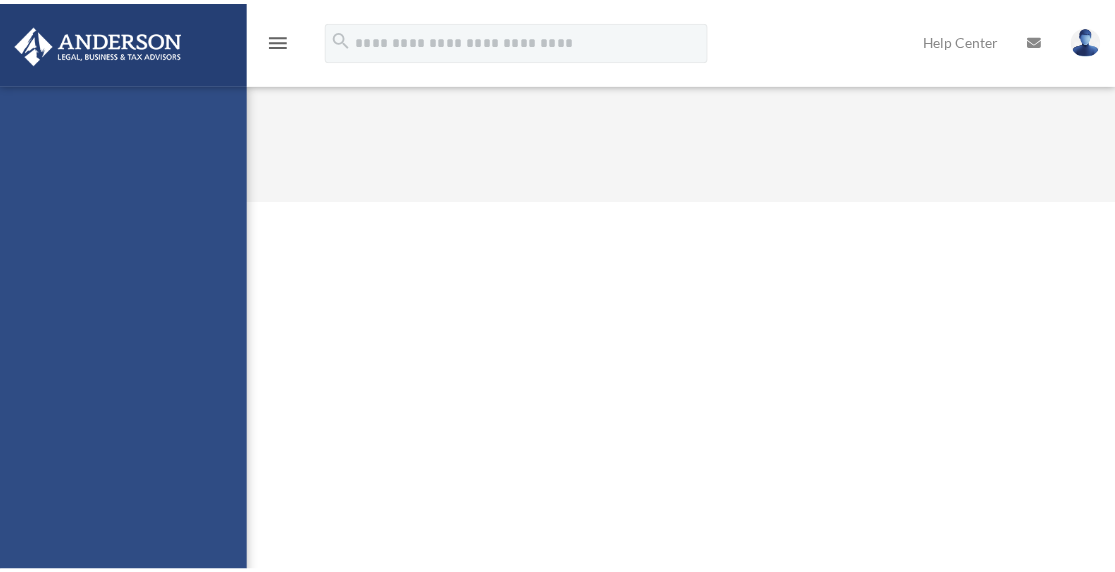 scroll, scrollTop: 0, scrollLeft: 0, axis: both 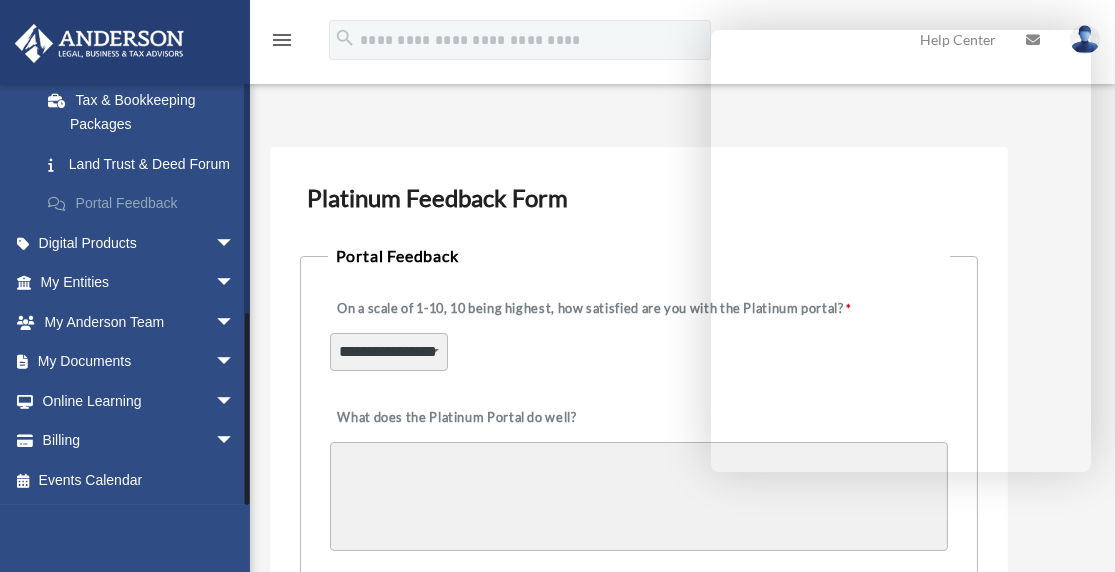 click on "Portal Feedback" at bounding box center (146, 204) 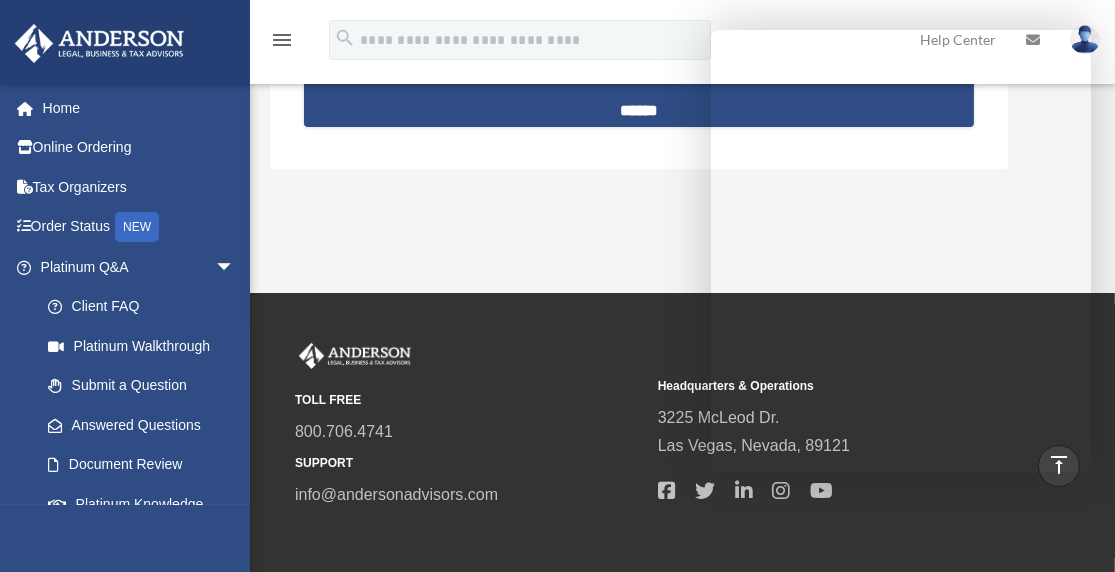 scroll, scrollTop: 968, scrollLeft: 0, axis: vertical 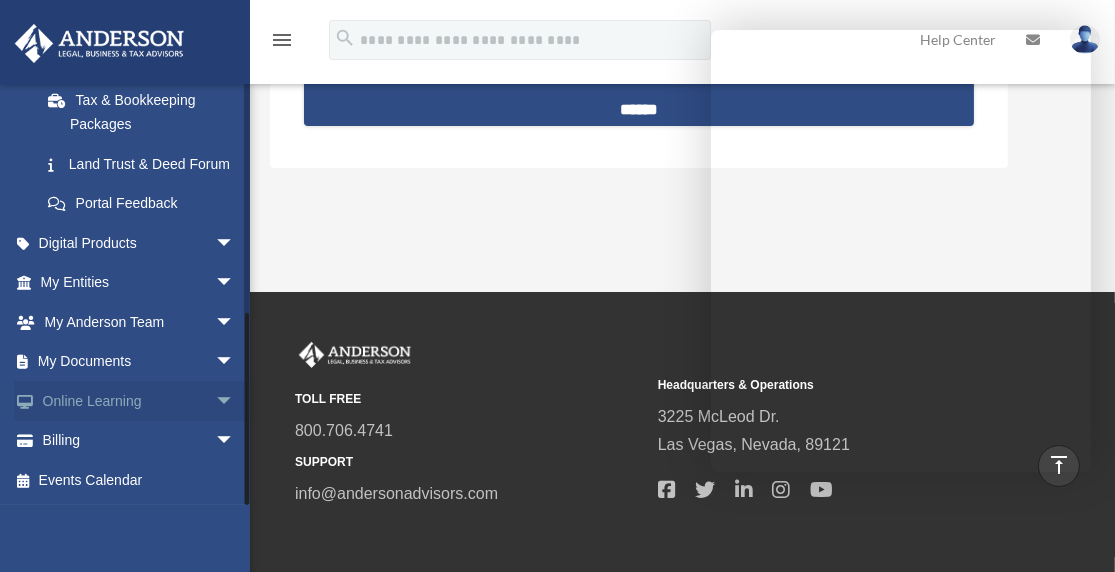 click on "Online Learning arrow_drop_down" at bounding box center [139, 401] 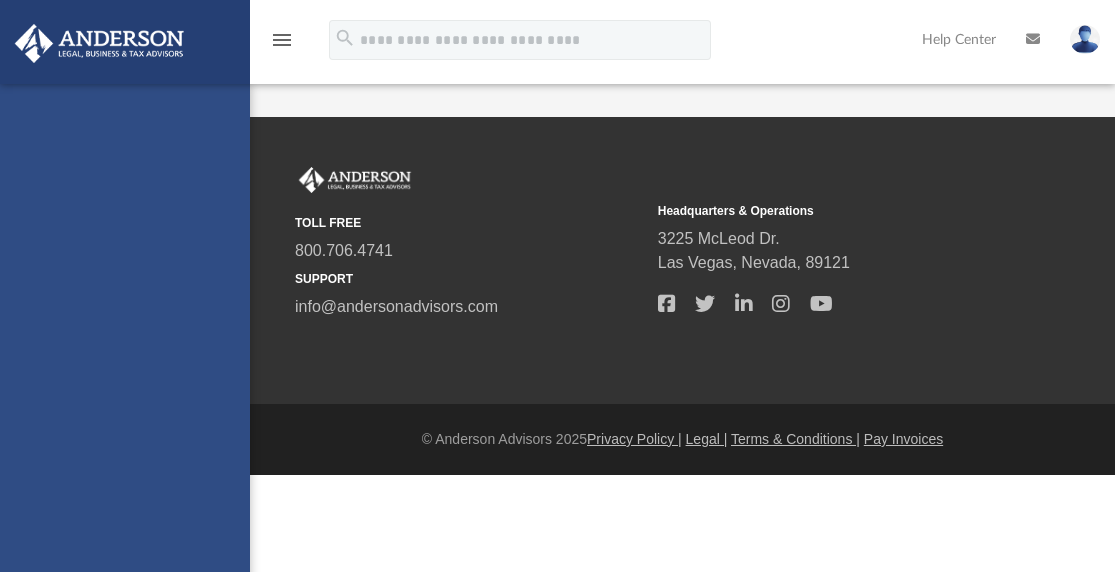scroll, scrollTop: 0, scrollLeft: 0, axis: both 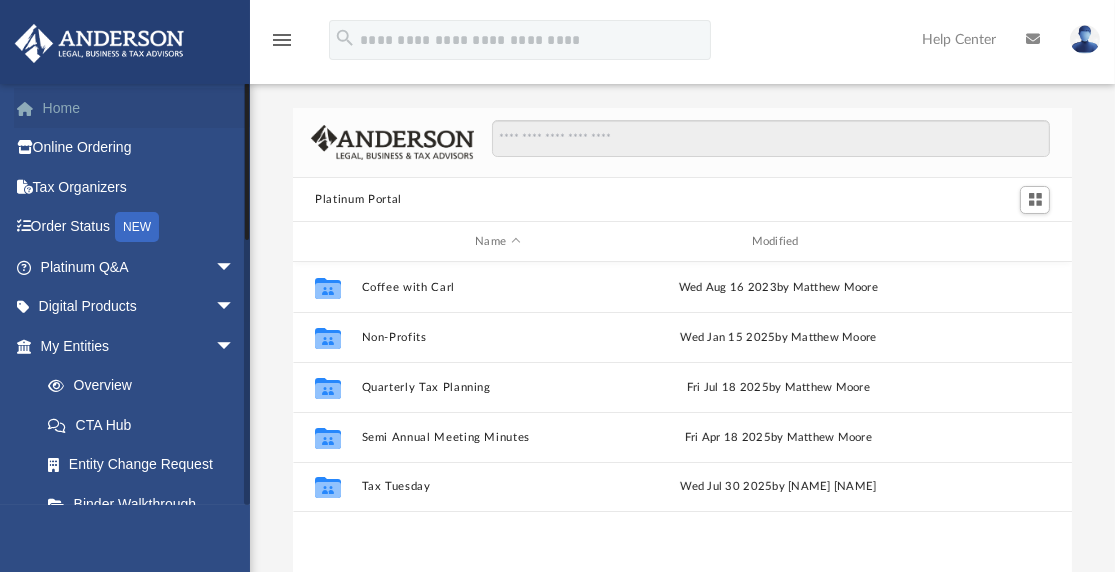 click on "Home" at bounding box center [139, 108] 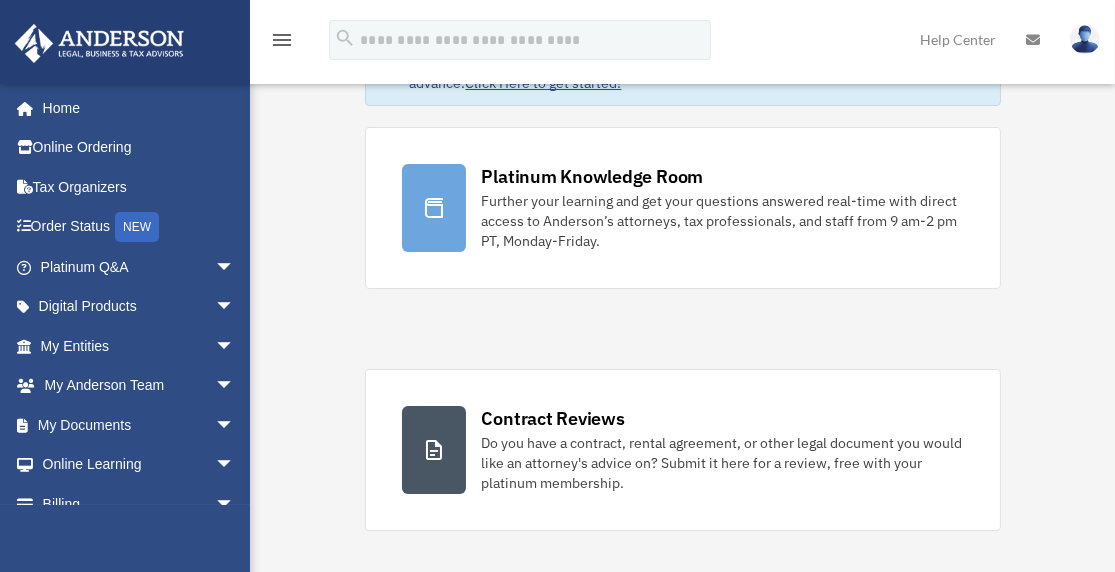 scroll, scrollTop: 122, scrollLeft: 0, axis: vertical 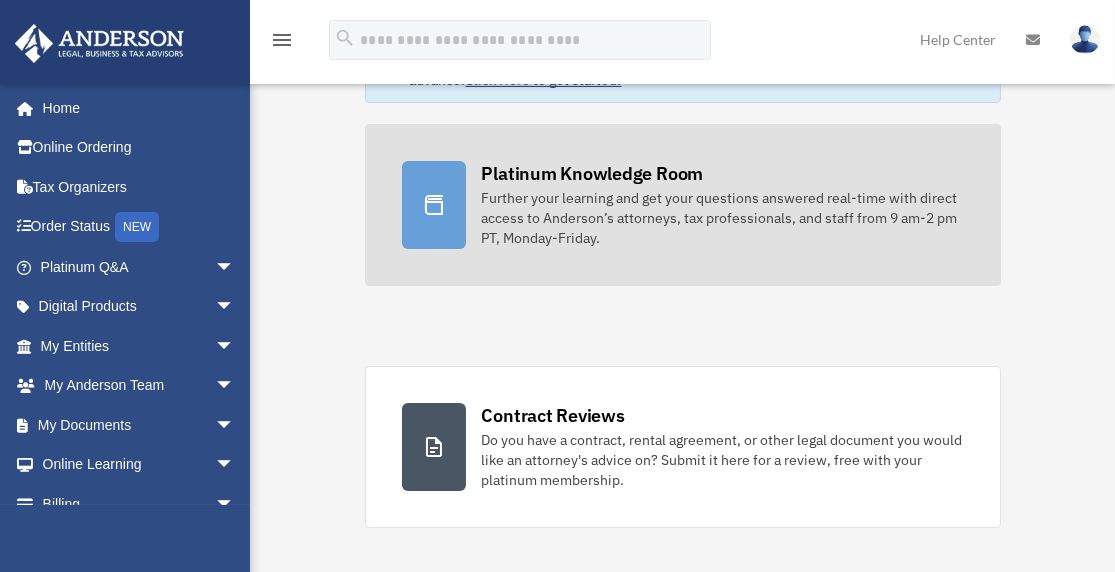 click on "Further your learning and get your questions answered real-time with direct access to Anderson’s attorneys, tax professionals, and staff from 9 am-2 pm PT, Monday-Friday." at bounding box center (723, 218) 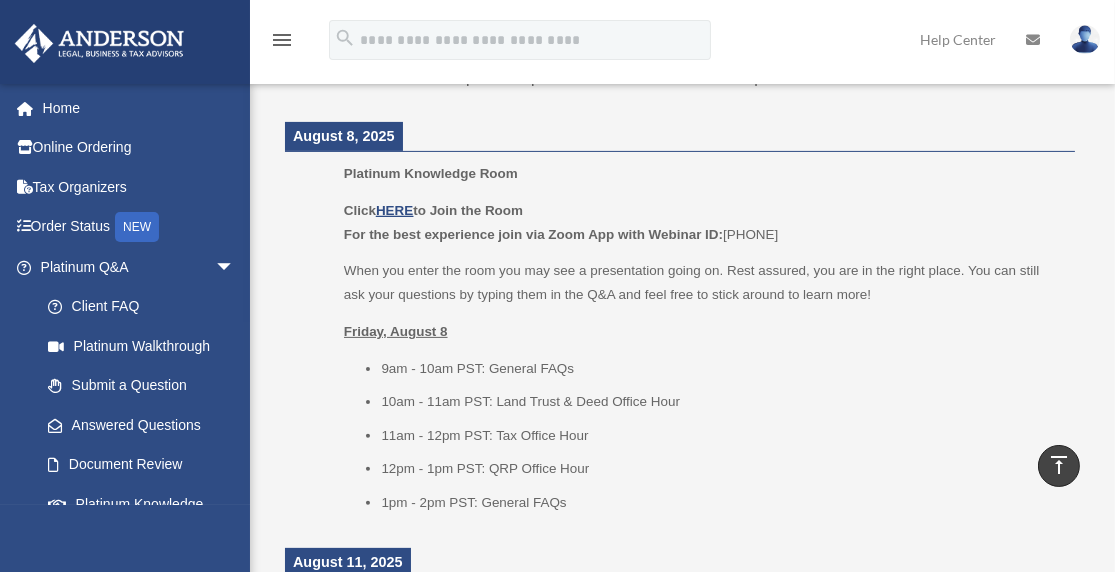 scroll, scrollTop: 847, scrollLeft: 0, axis: vertical 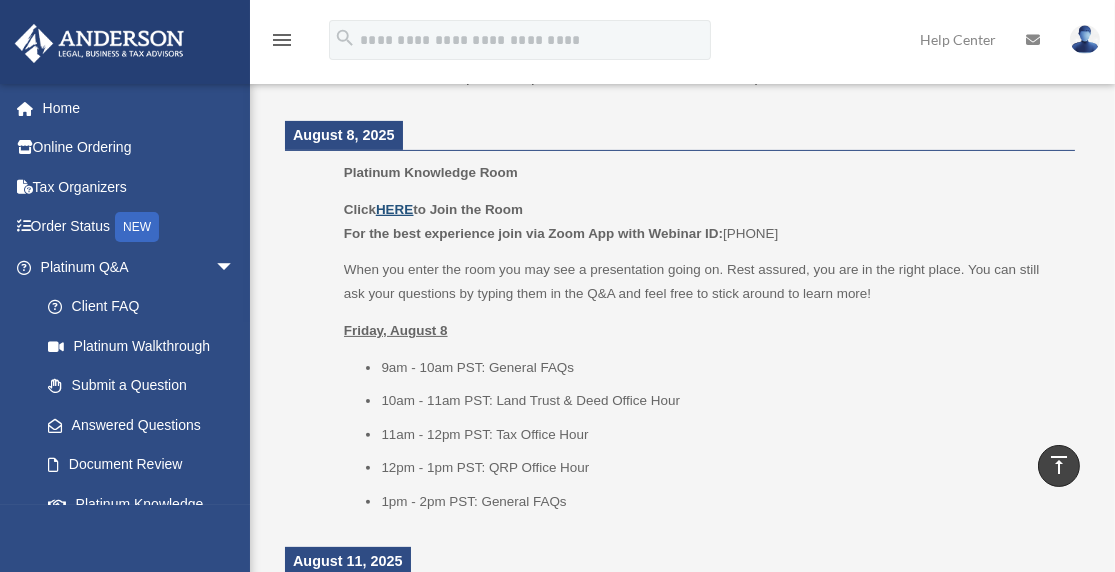 click on "HERE" at bounding box center [394, 209] 